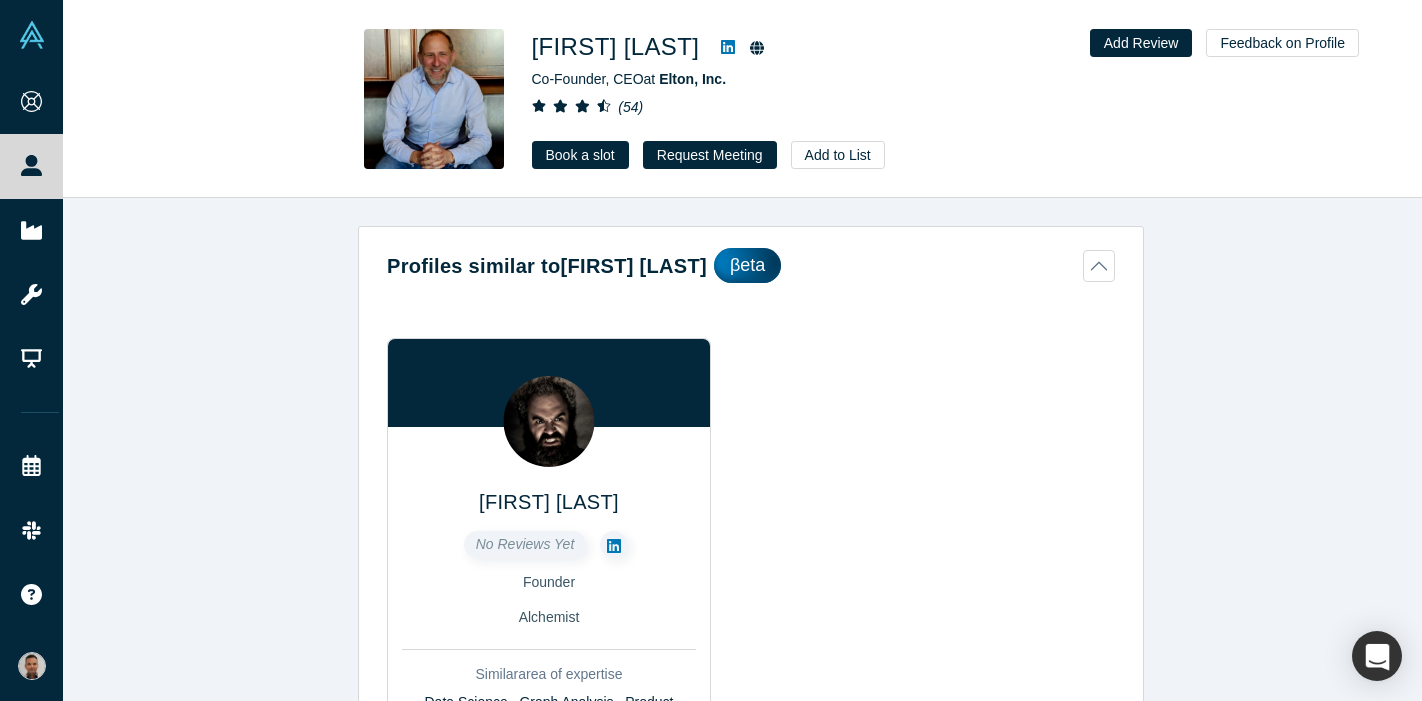 scroll, scrollTop: 0, scrollLeft: 0, axis: both 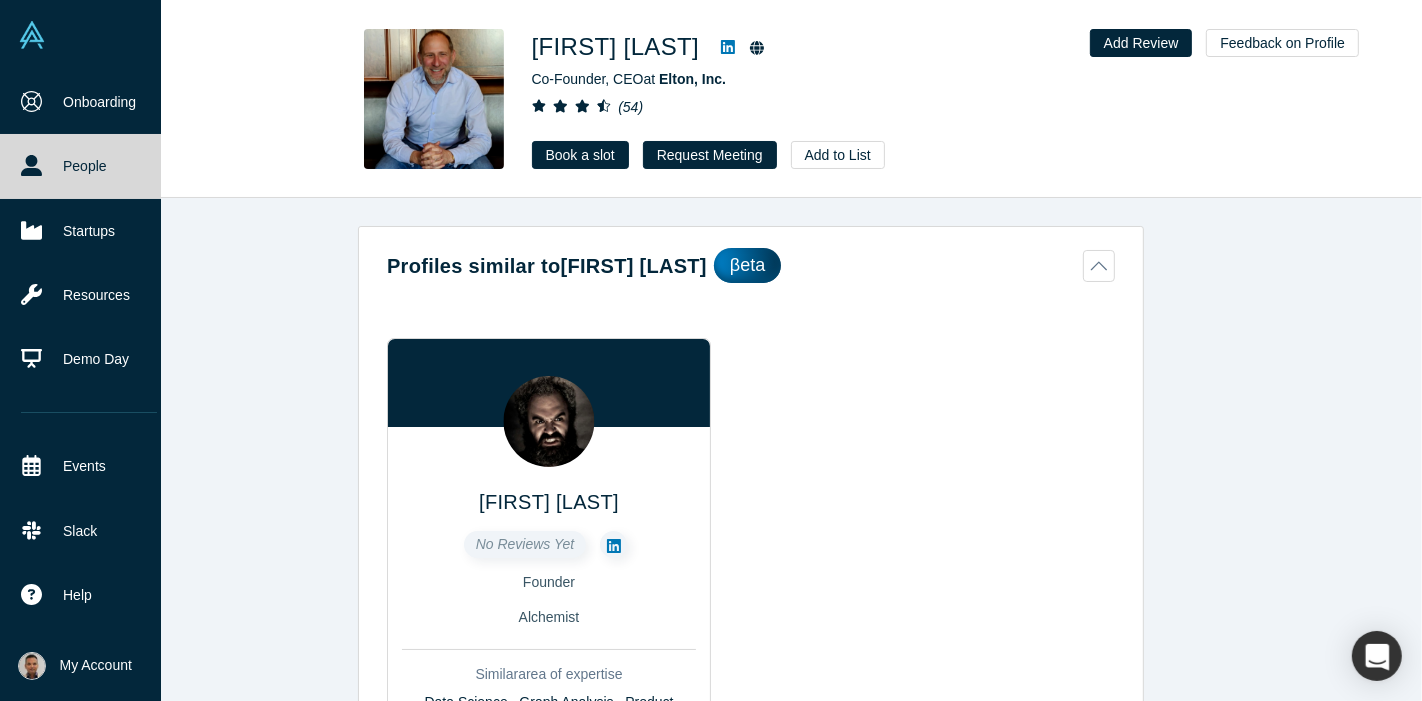 click on "People" at bounding box center [89, 166] 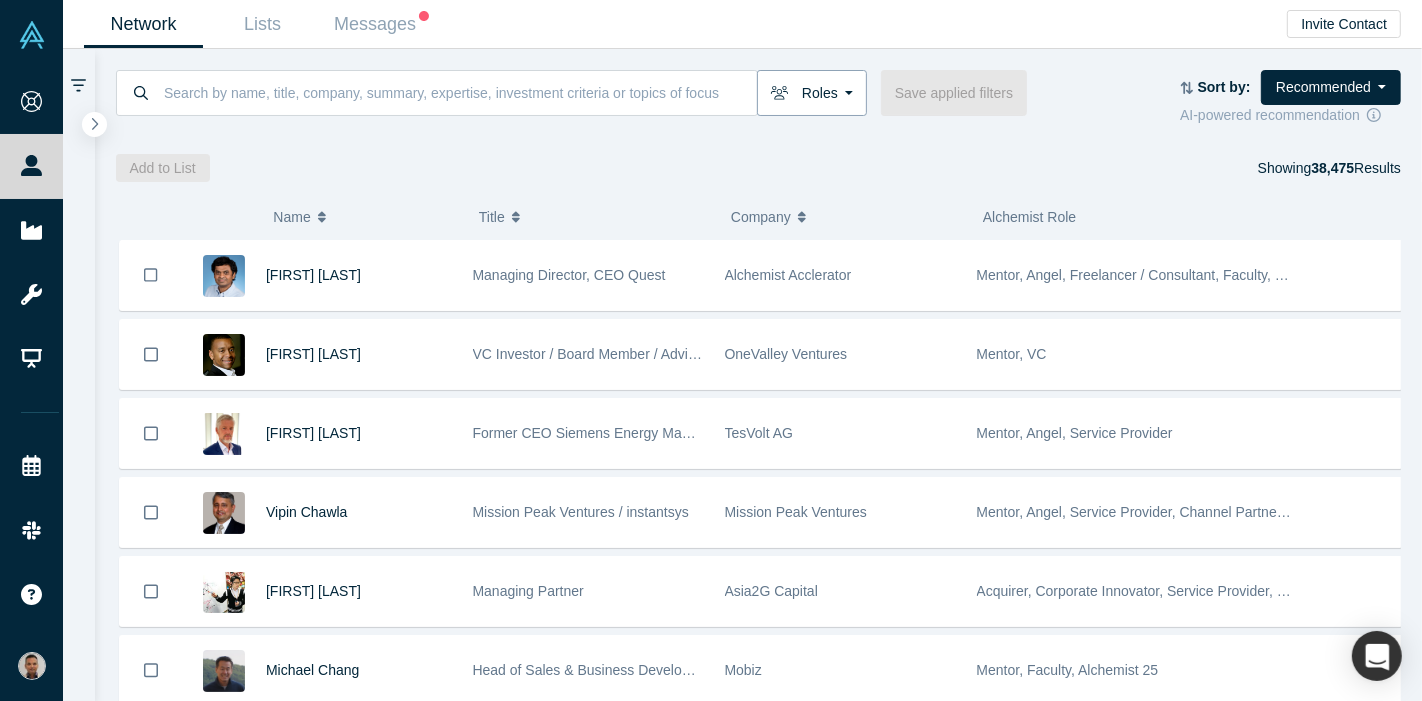 click on "Roles" at bounding box center [812, 93] 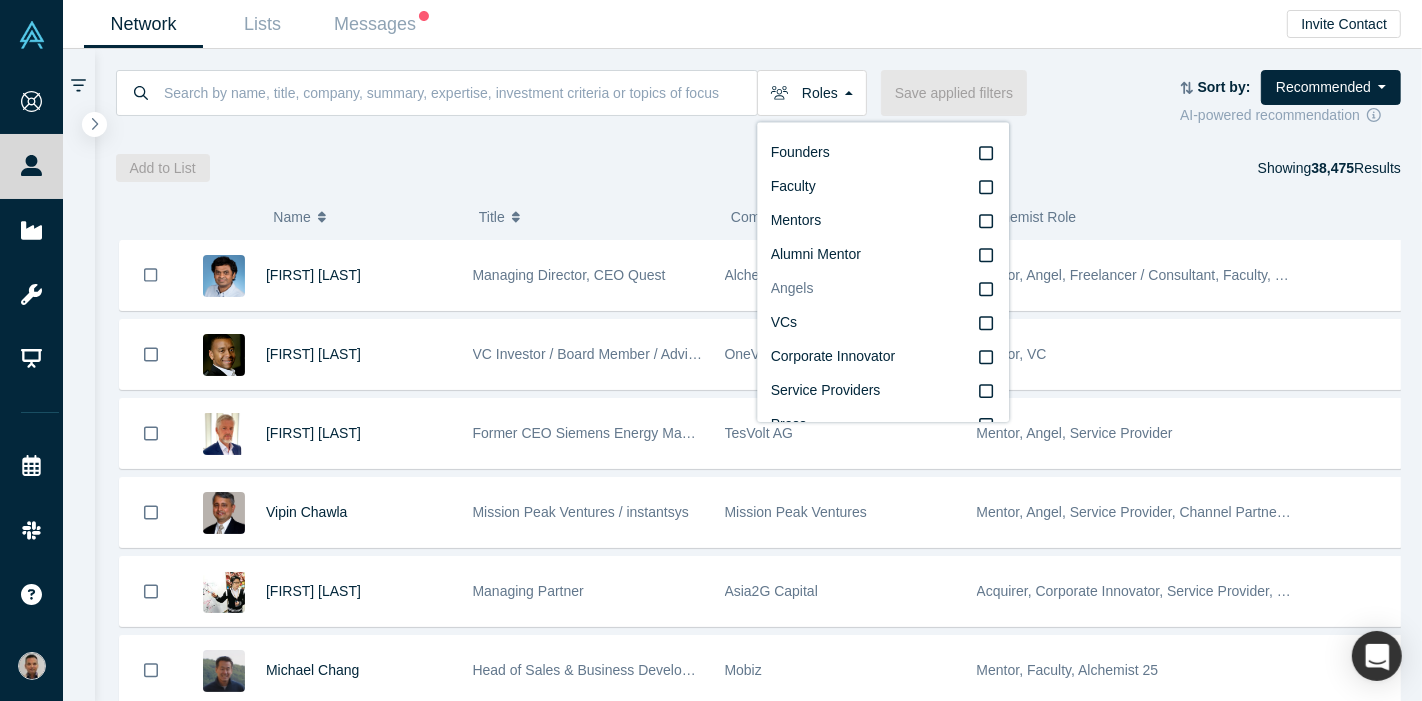 click 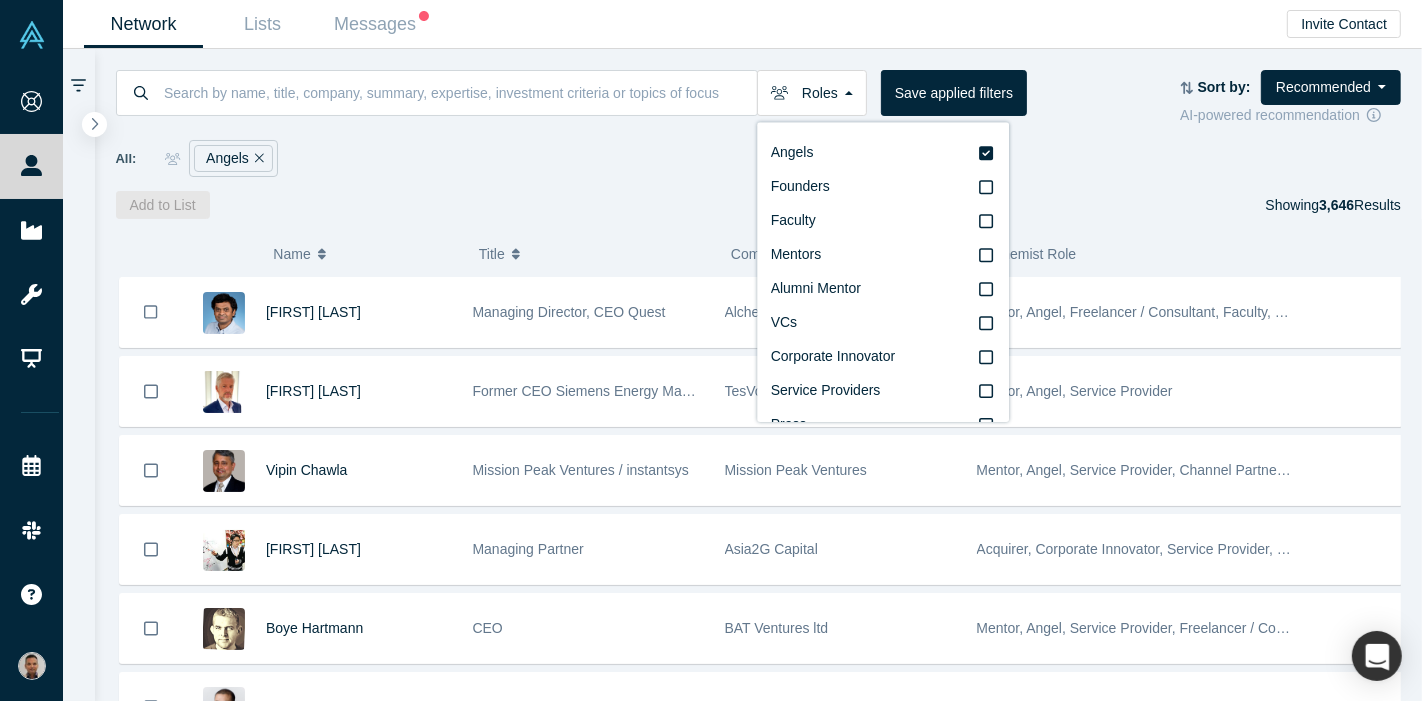 scroll, scrollTop: 34, scrollLeft: 0, axis: vertical 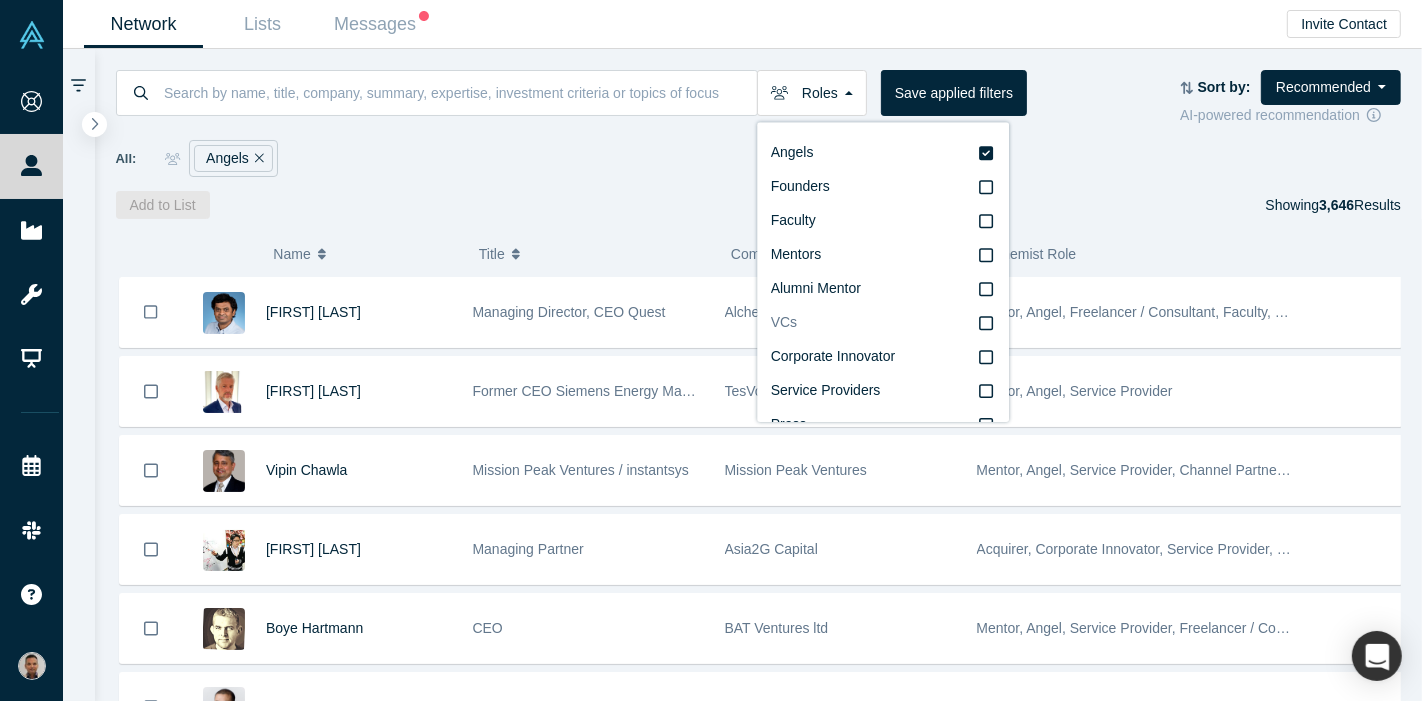click 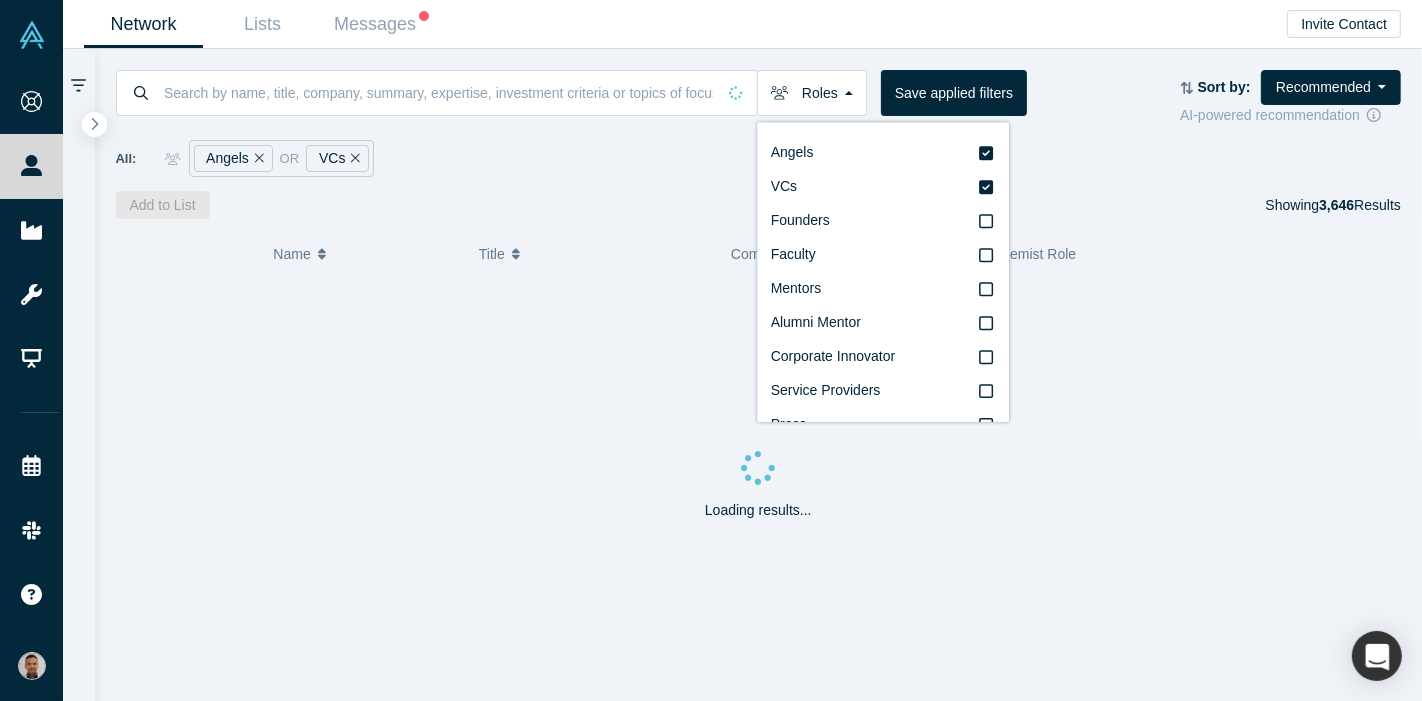 click on "All:   Angels or   VCs" at bounding box center (759, 158) 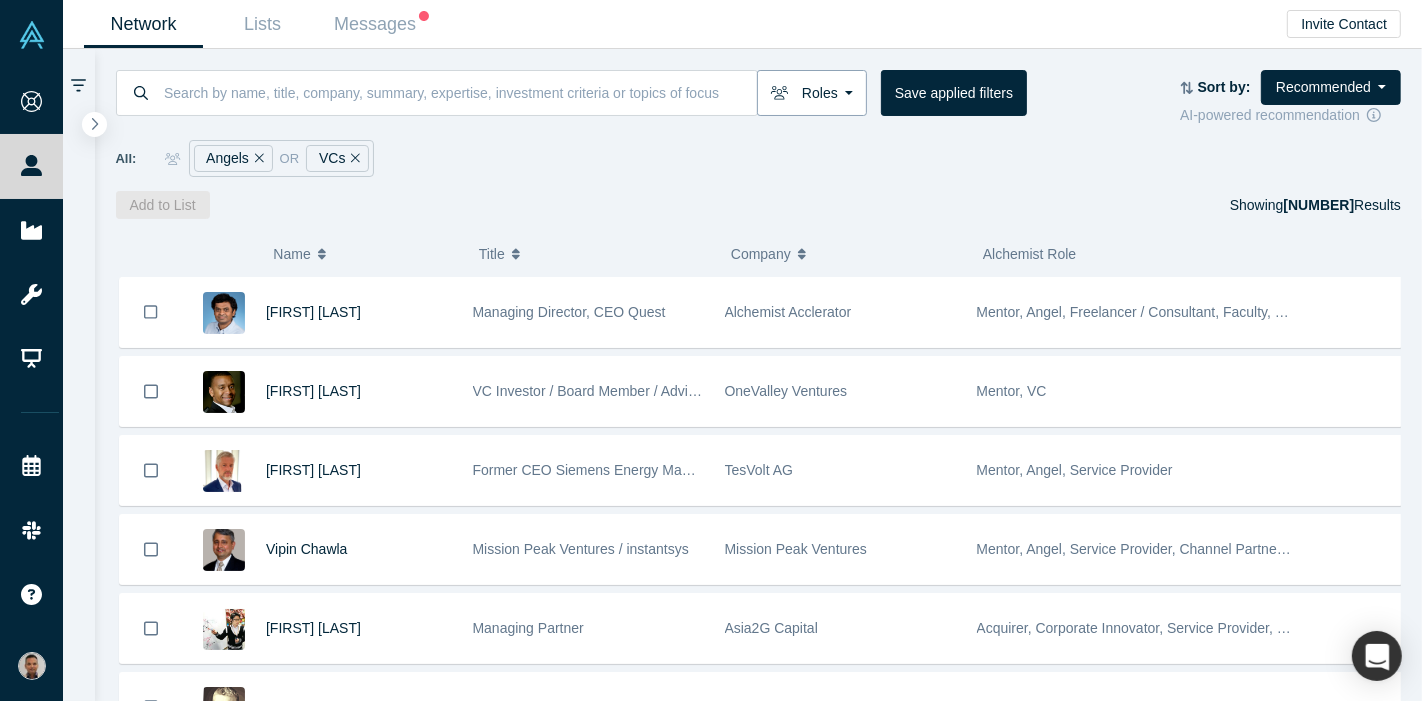 click on "Roles" at bounding box center [812, 93] 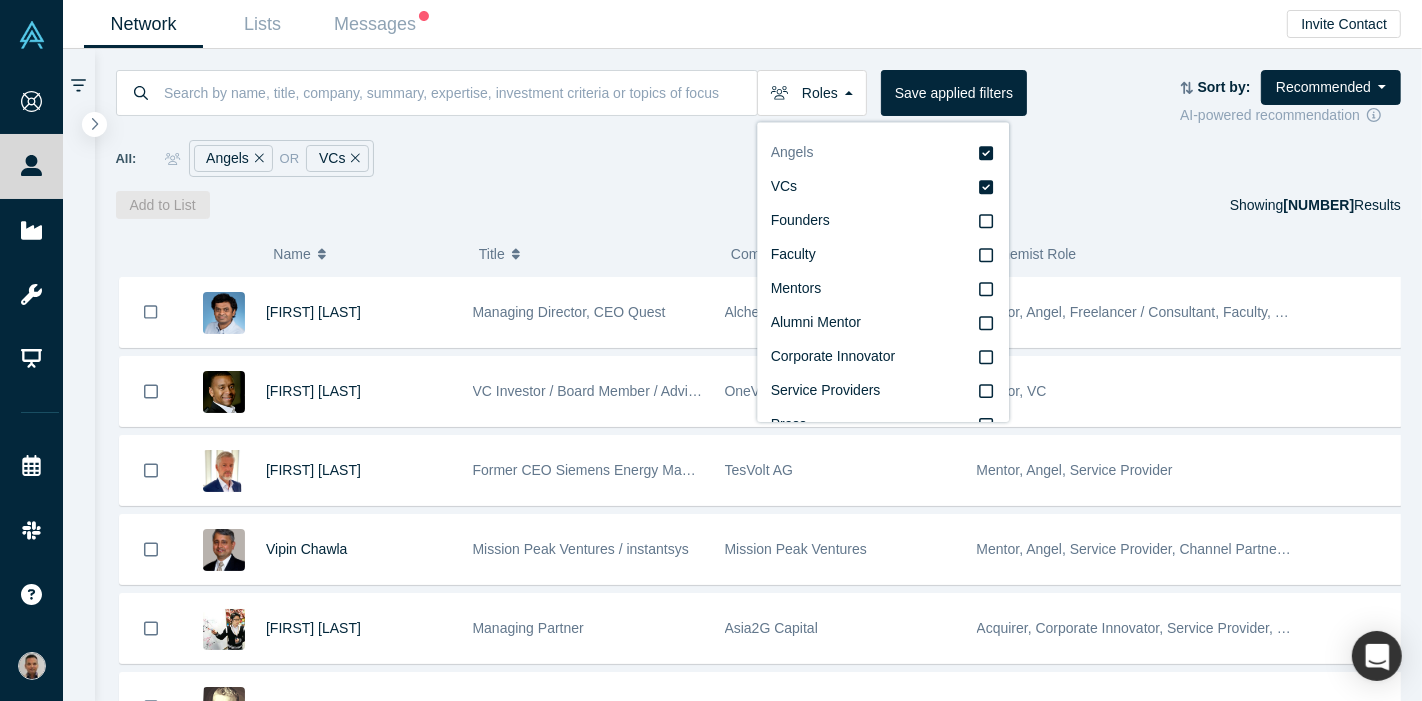 click 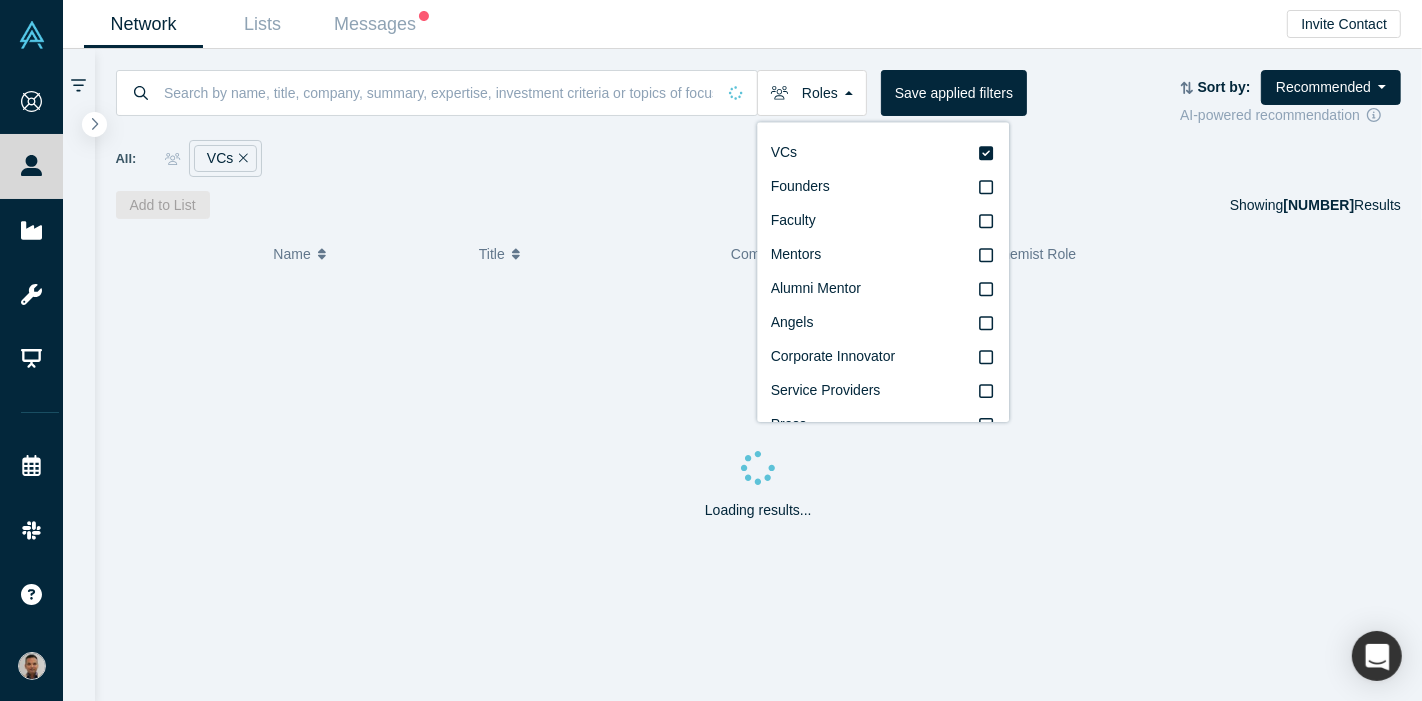 click on "All:   VCs" at bounding box center [759, 158] 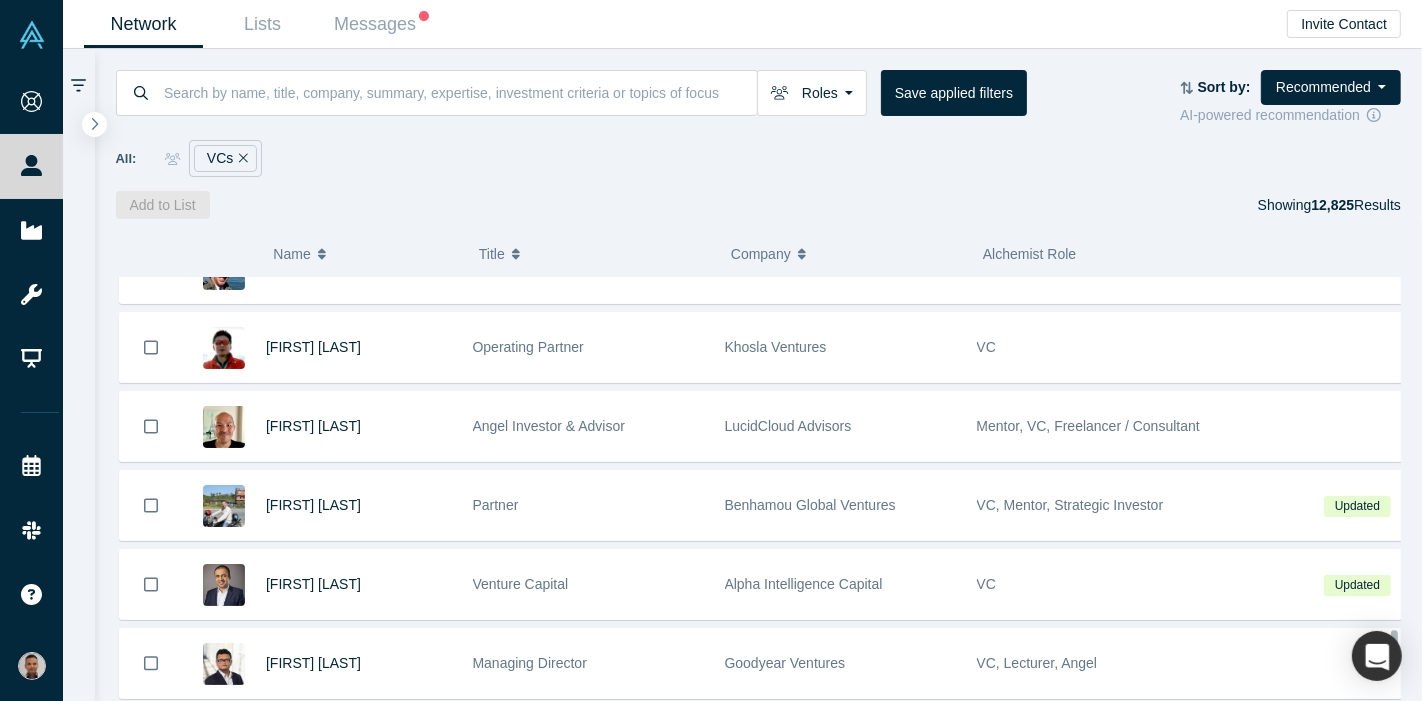 scroll, scrollTop: 3913, scrollLeft: 0, axis: vertical 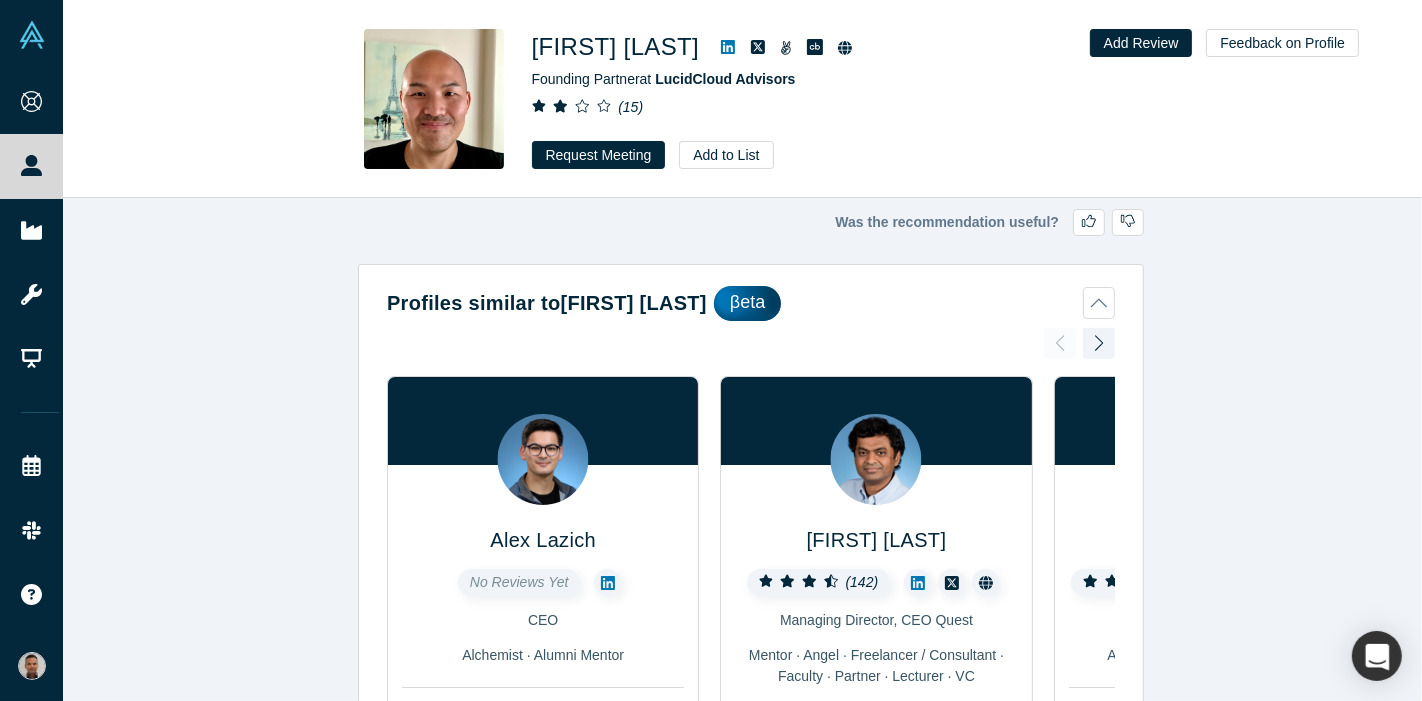 click at bounding box center [728, 47] 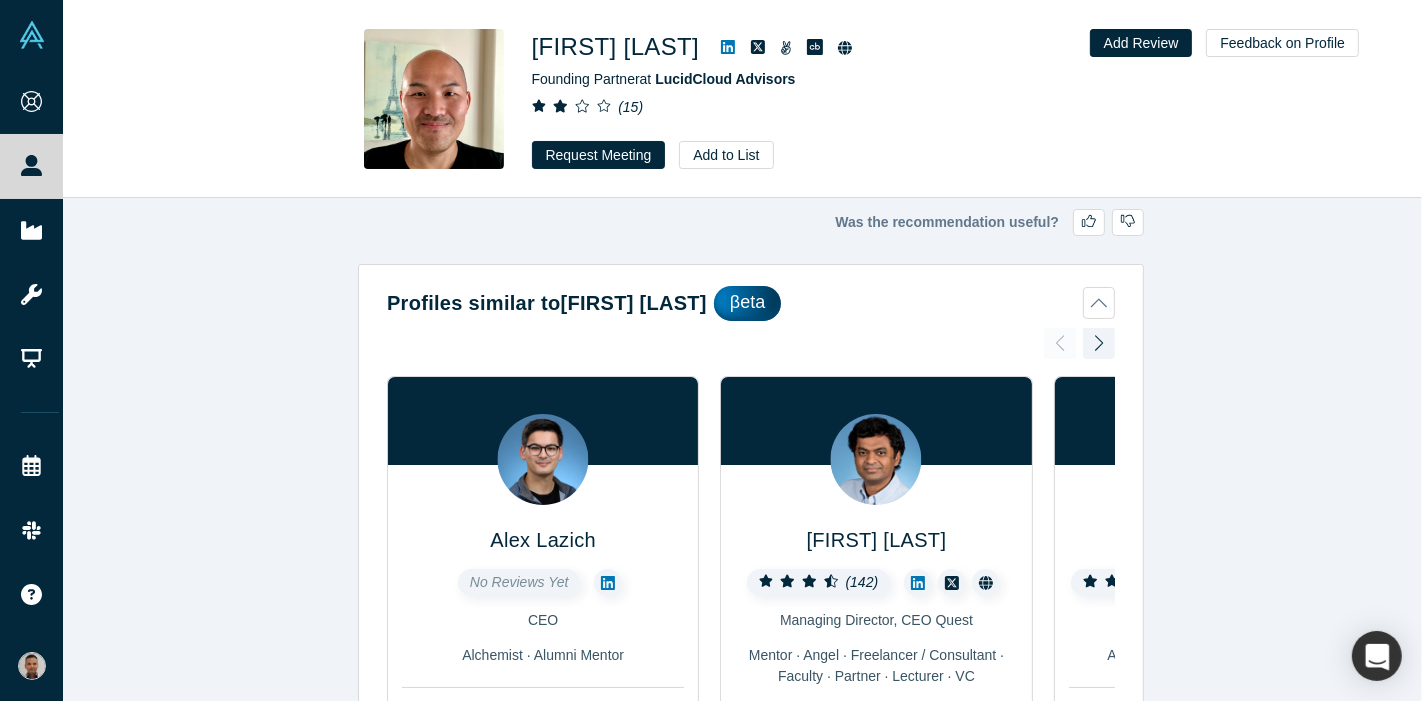 click 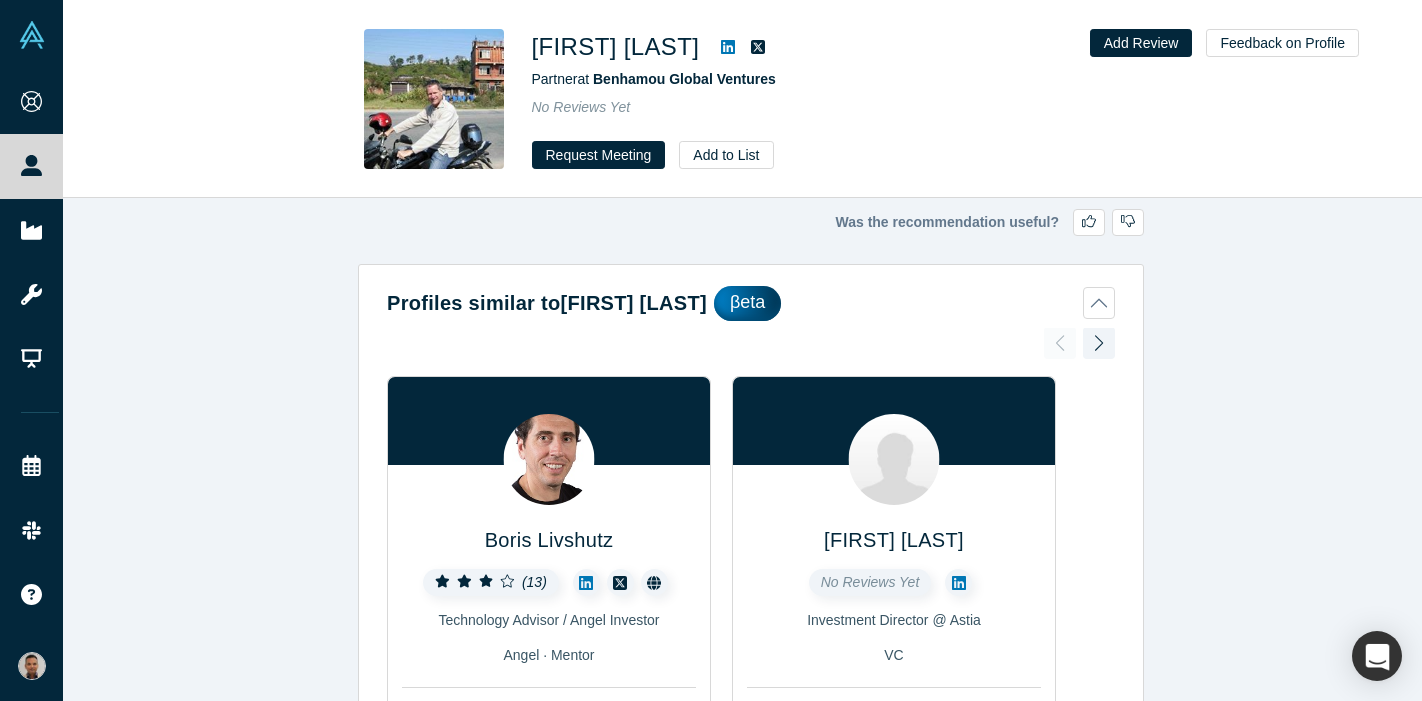 scroll, scrollTop: 0, scrollLeft: 0, axis: both 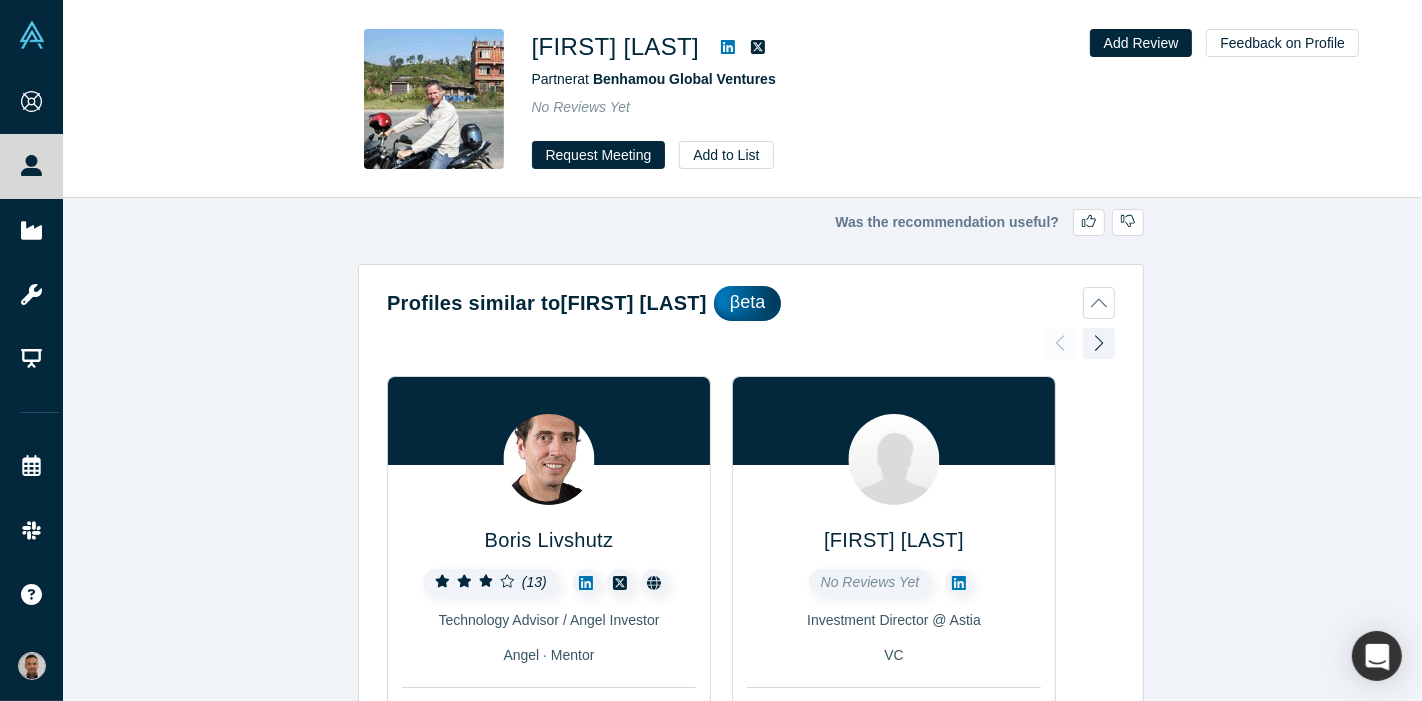 click 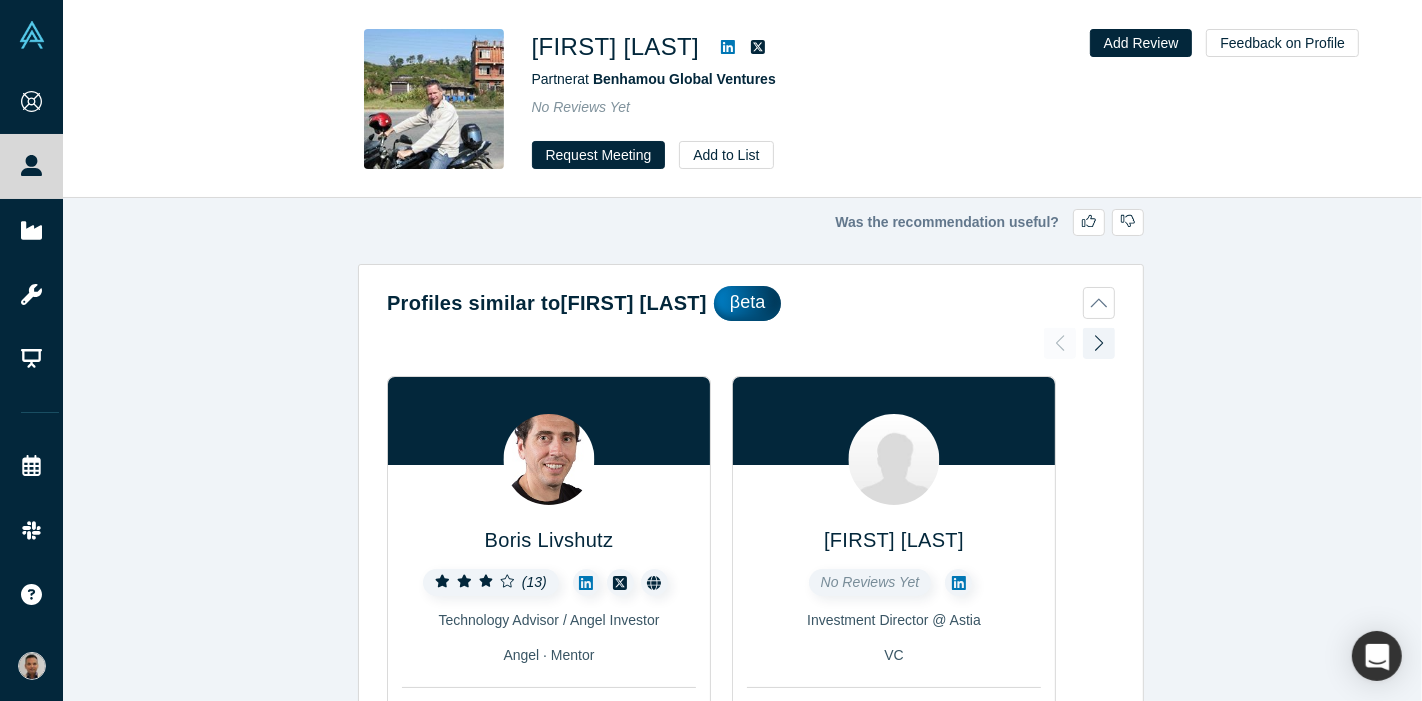 scroll, scrollTop: 0, scrollLeft: 0, axis: both 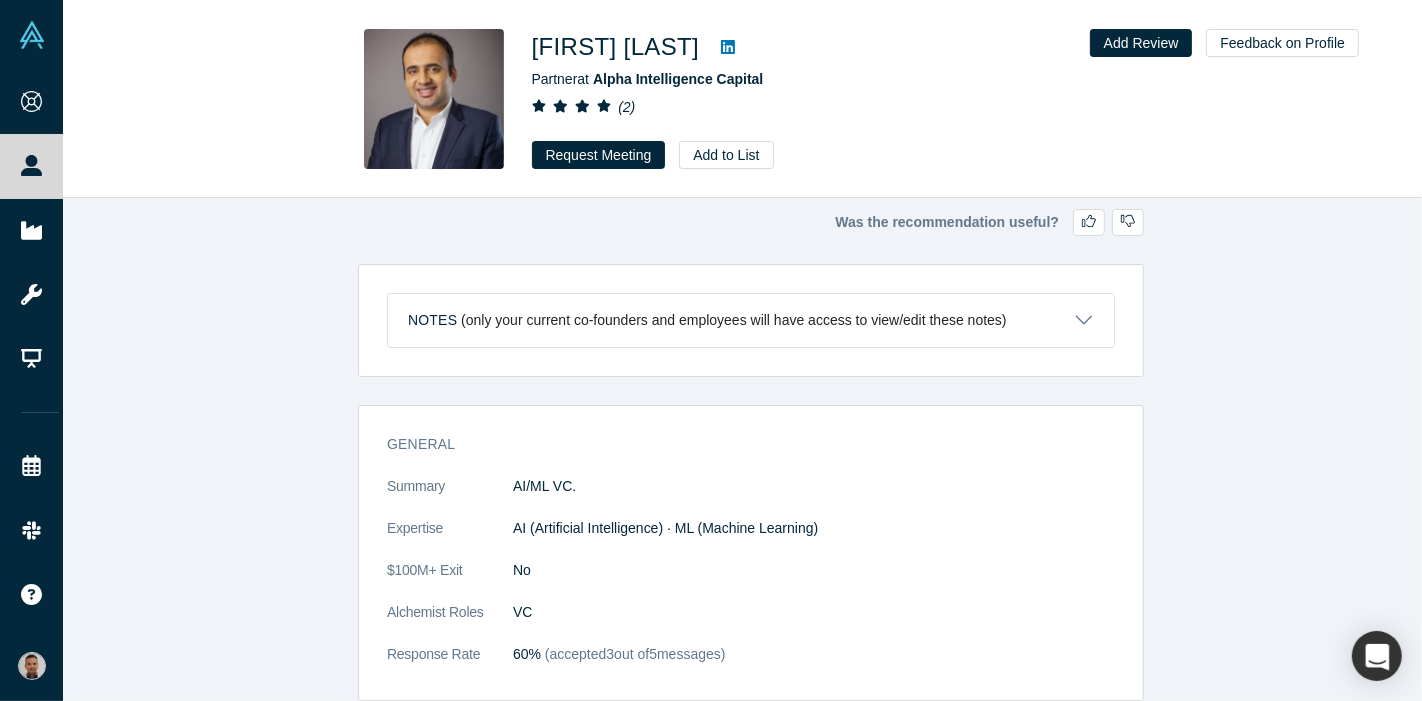 click 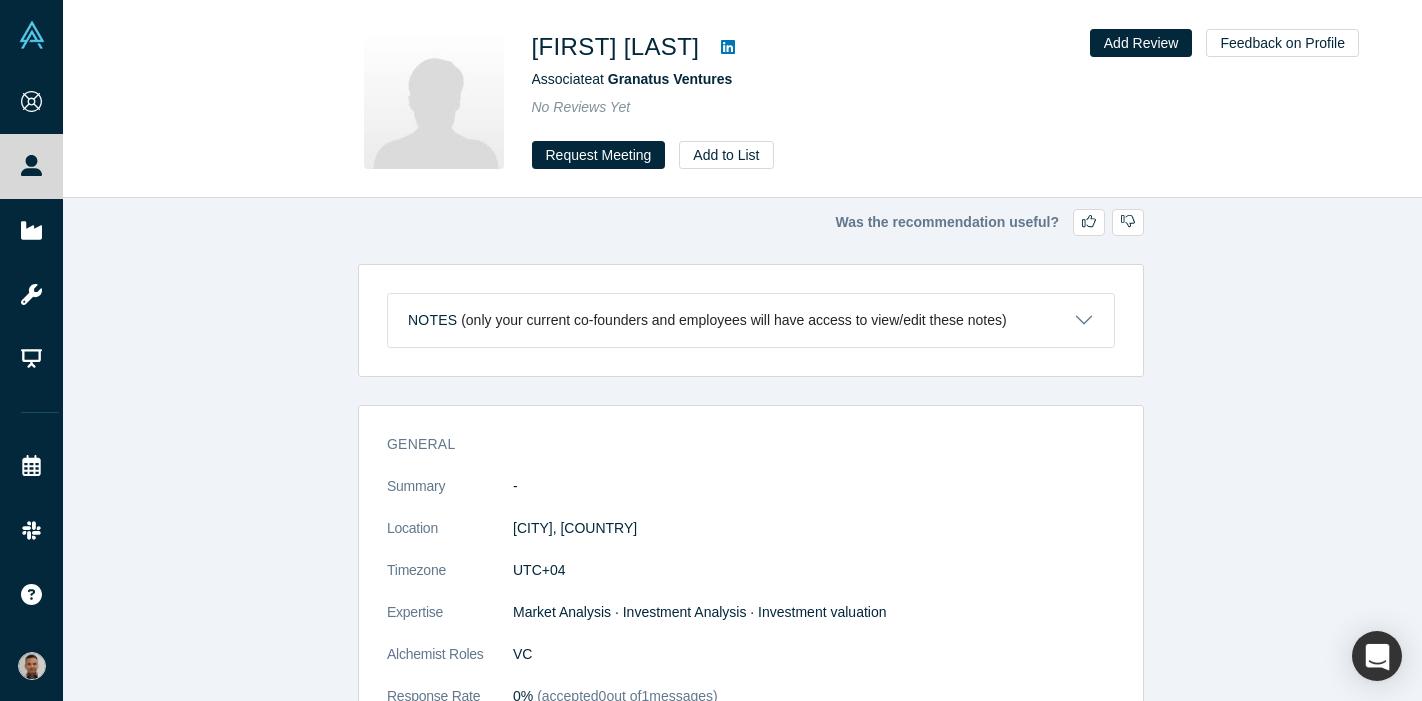 scroll, scrollTop: 0, scrollLeft: 0, axis: both 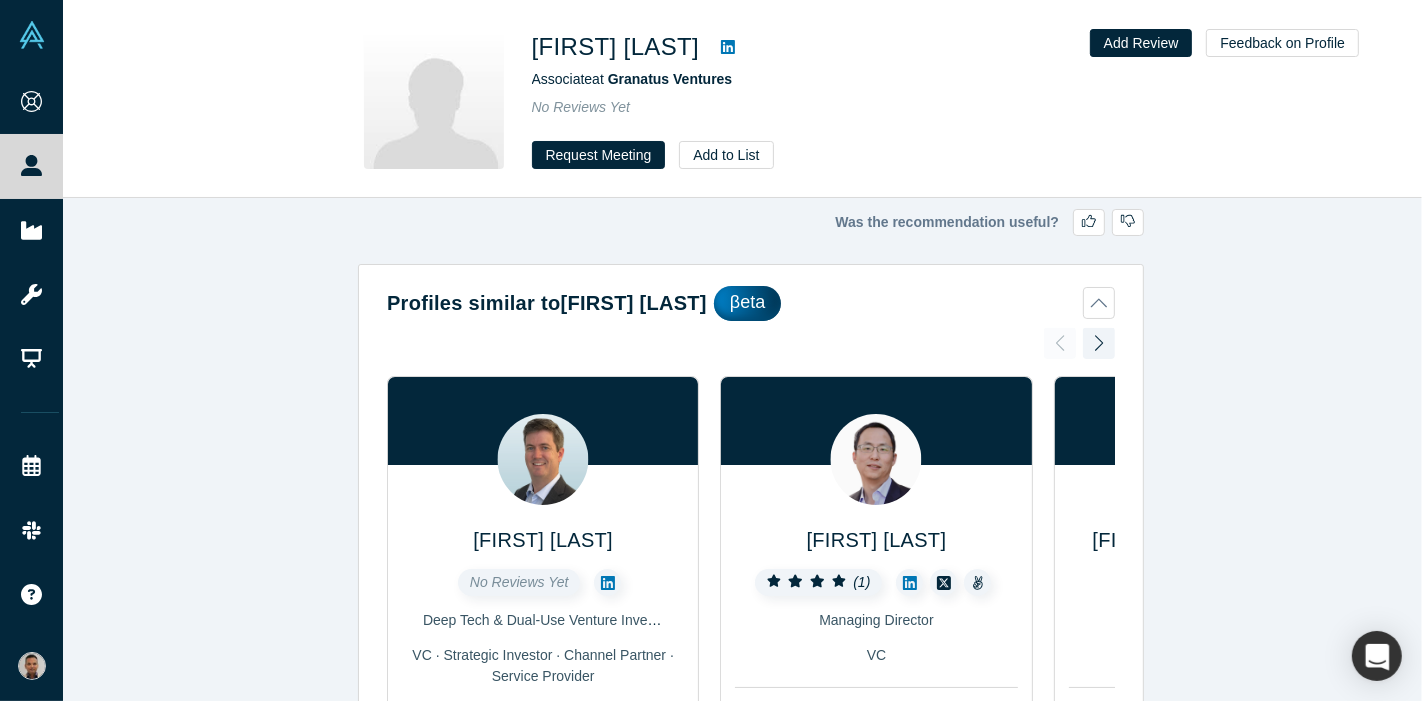 click 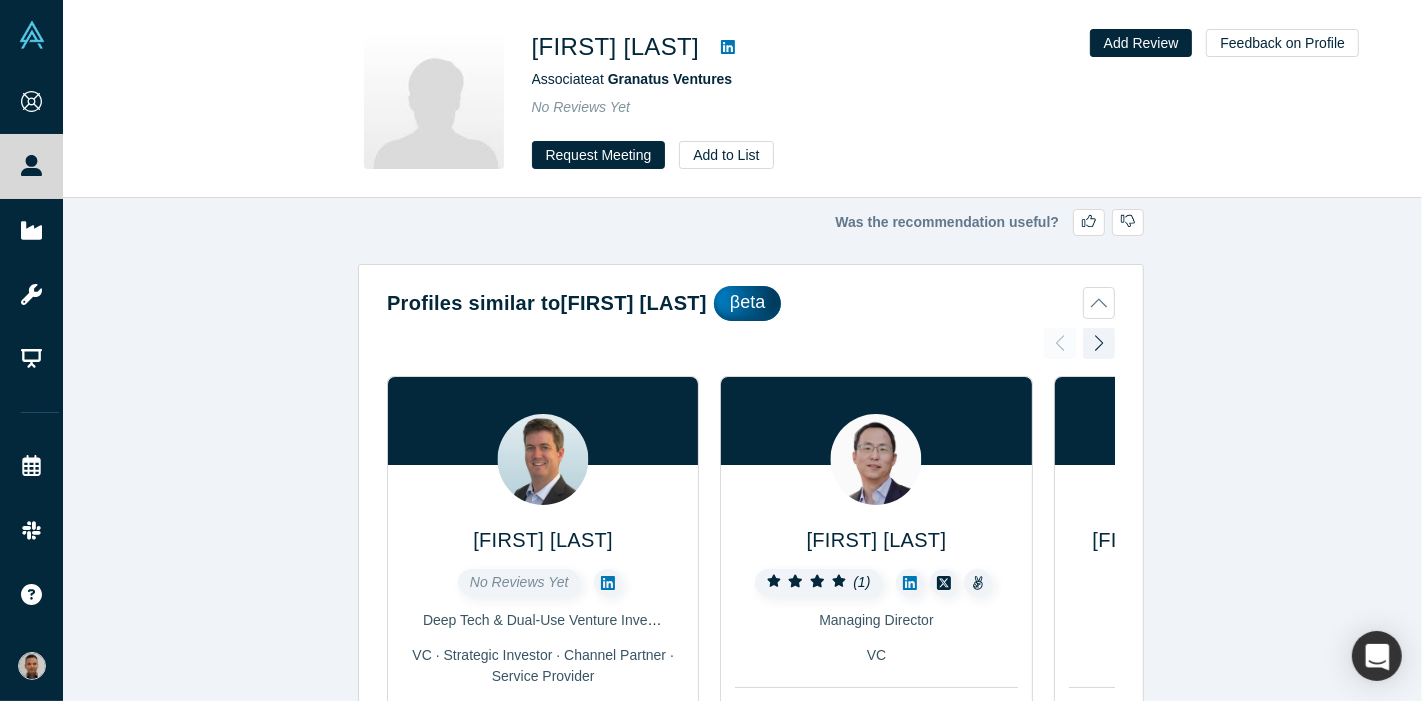 click 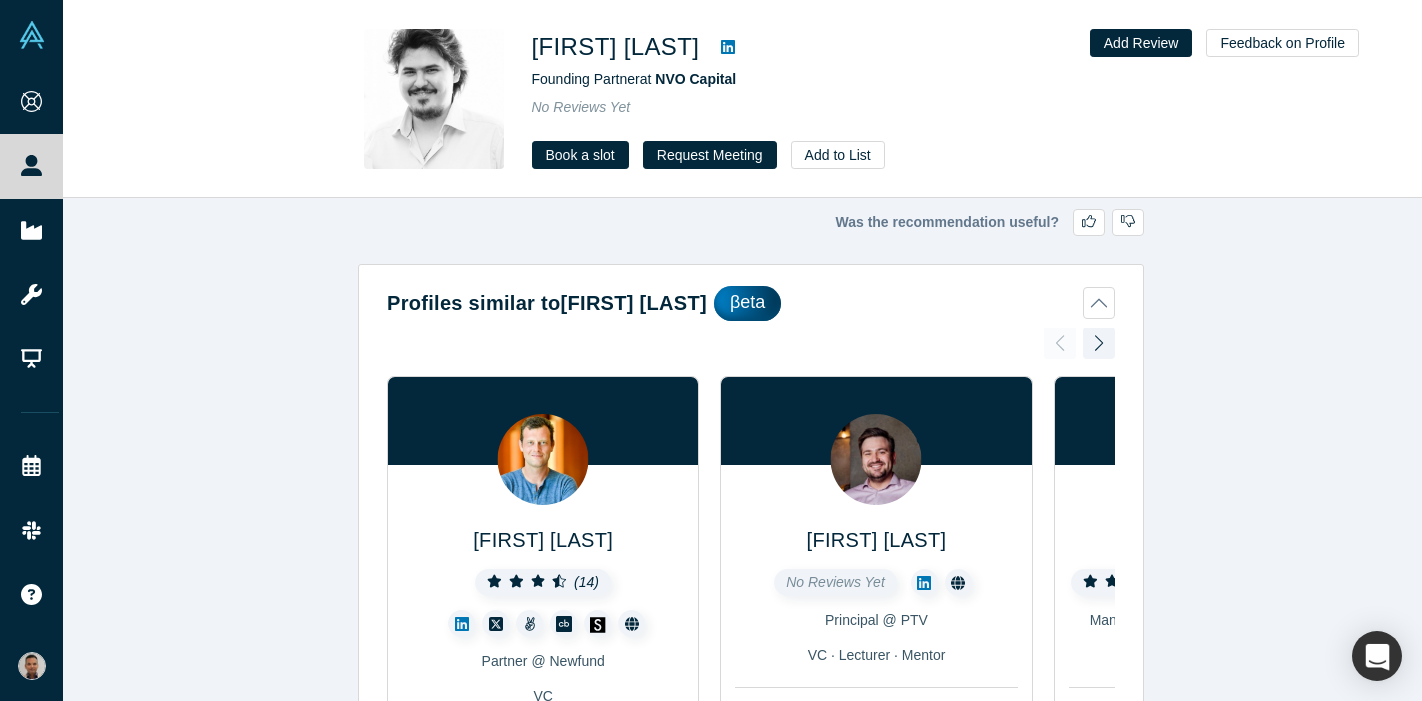 scroll, scrollTop: 0, scrollLeft: 0, axis: both 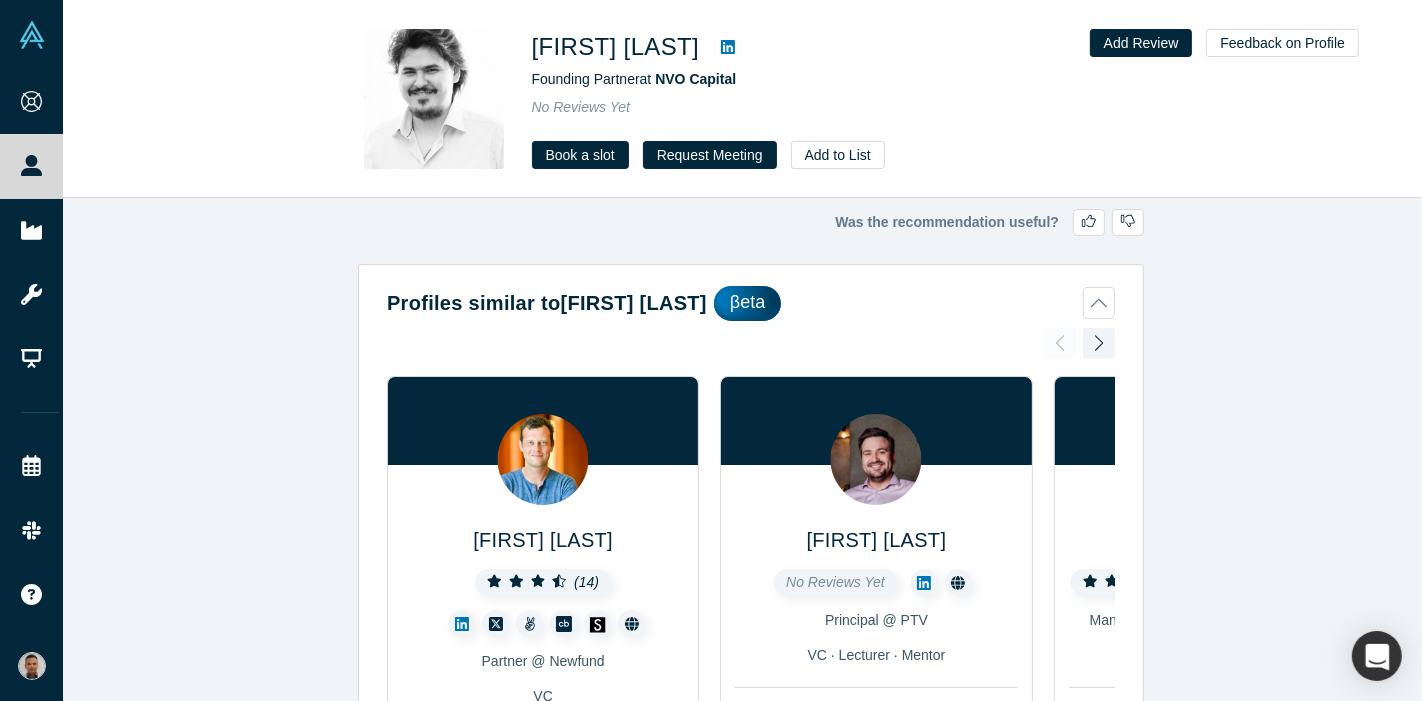 click 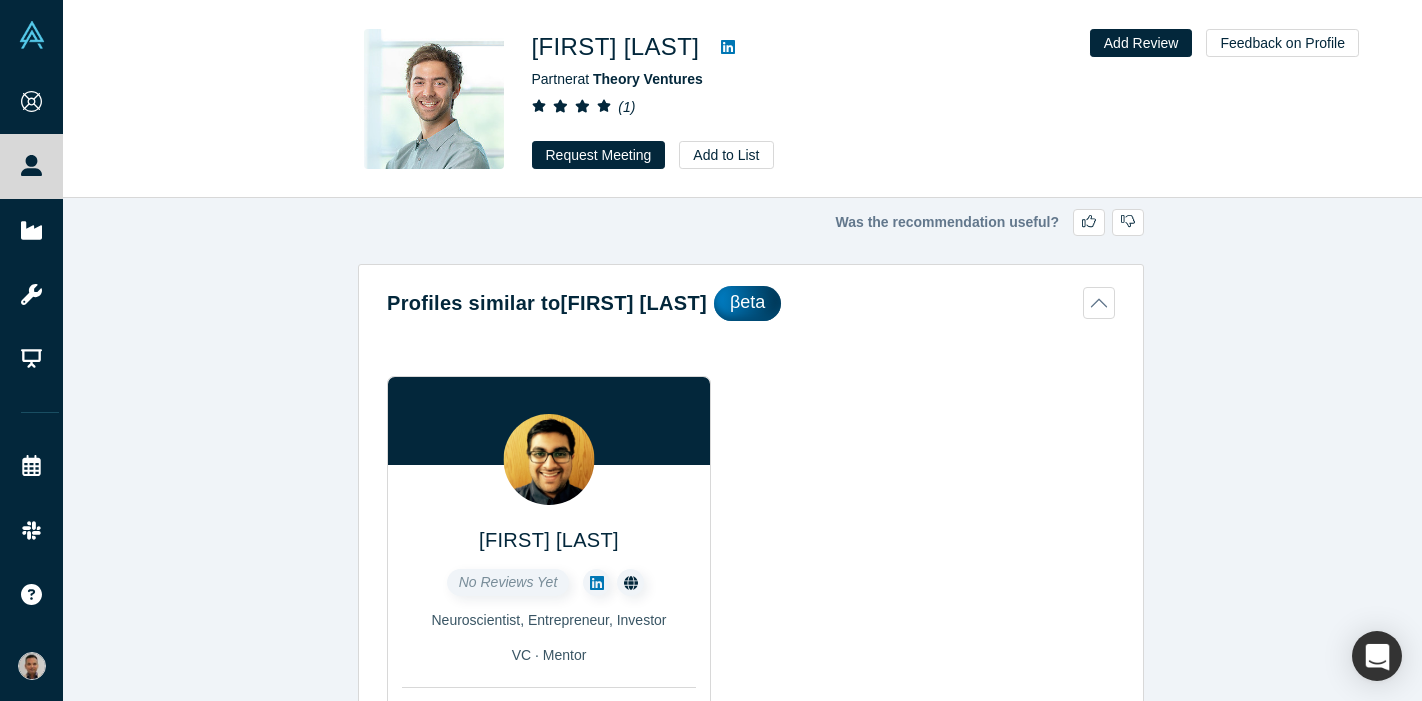 scroll, scrollTop: 0, scrollLeft: 0, axis: both 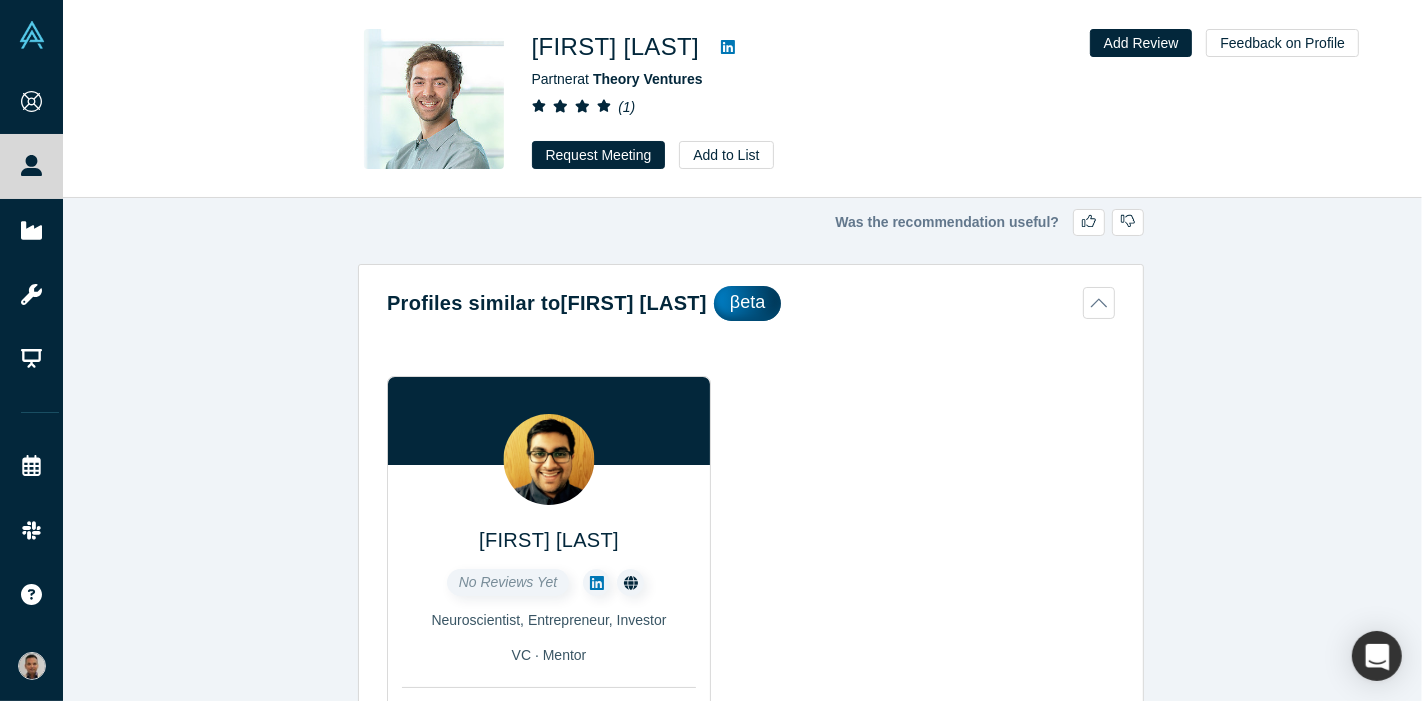 click 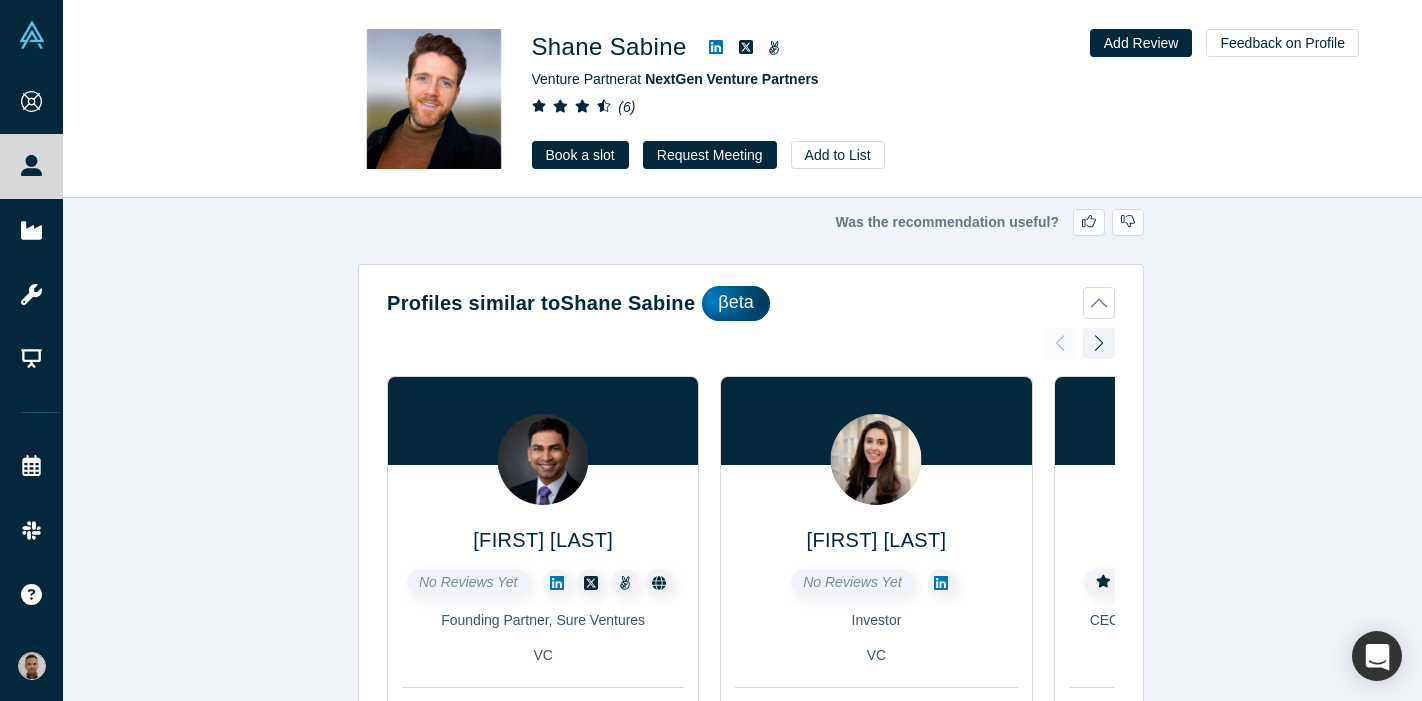 scroll, scrollTop: 0, scrollLeft: 0, axis: both 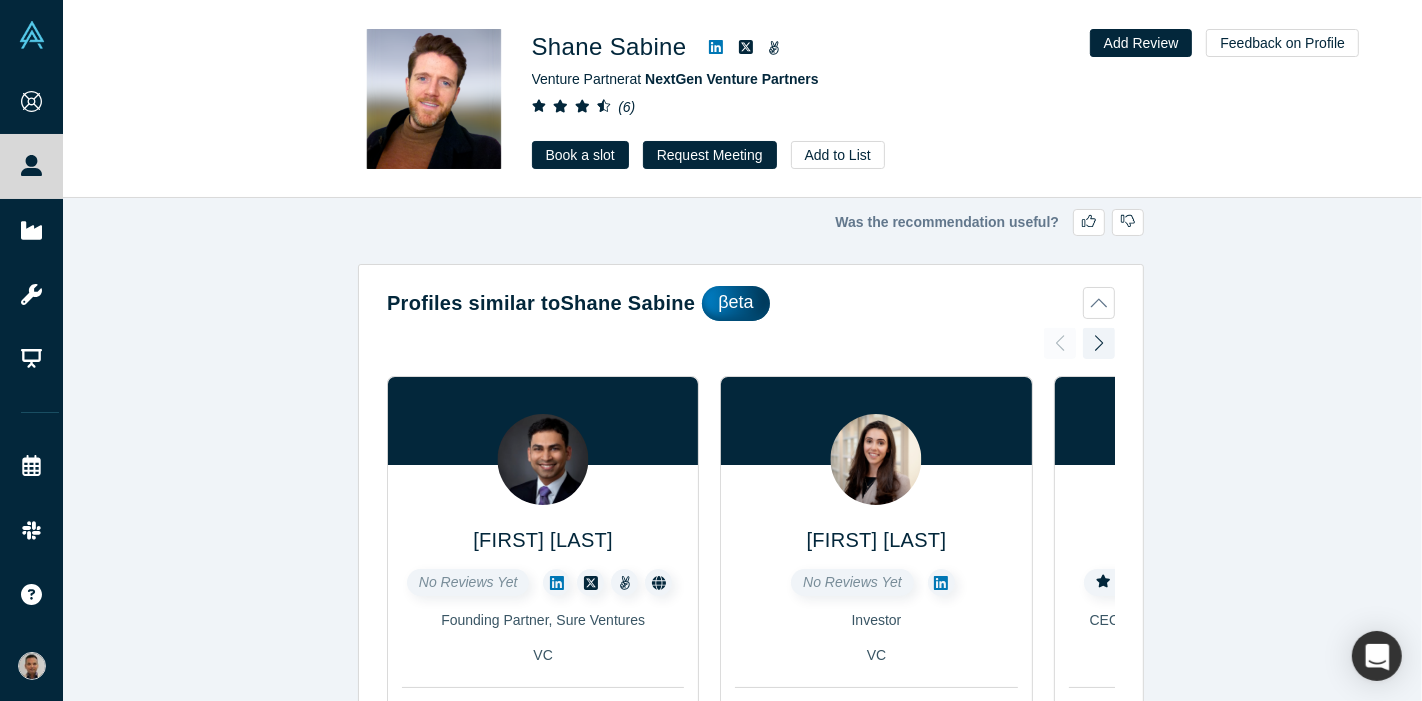 click 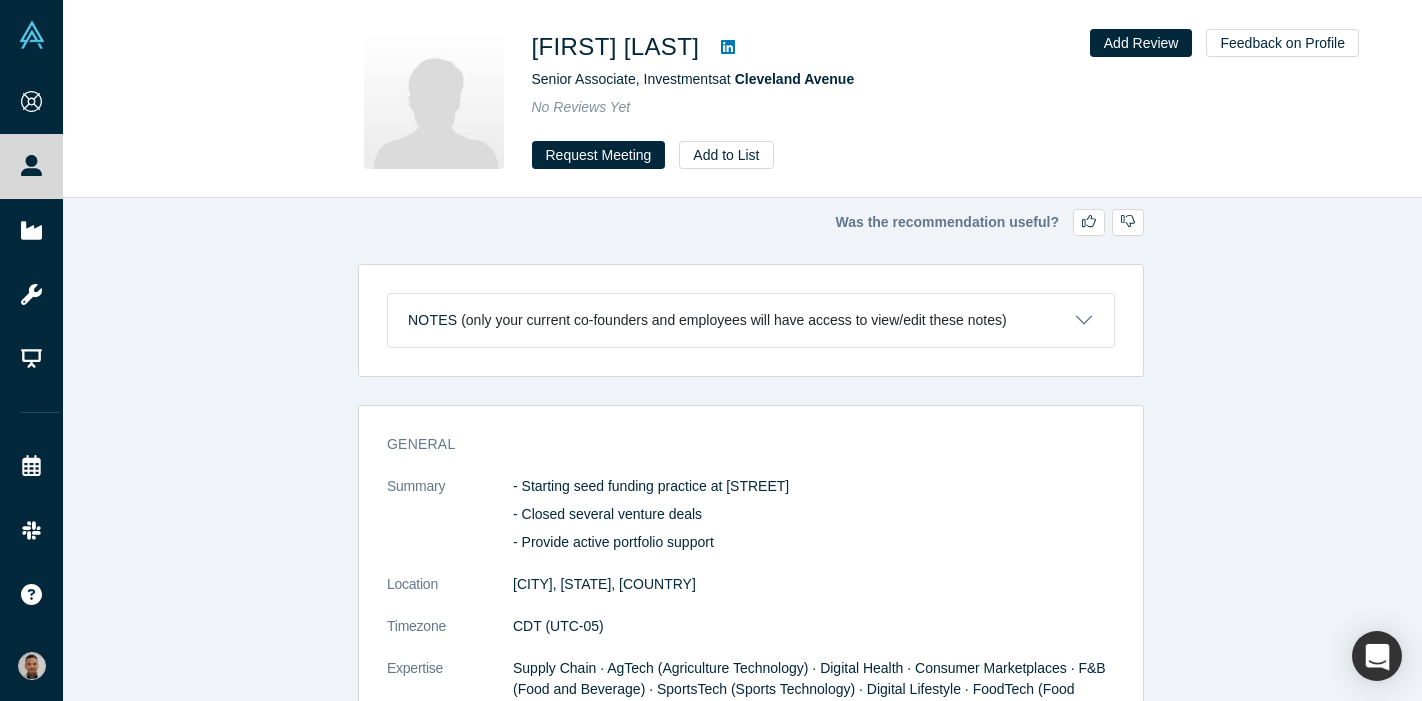 scroll, scrollTop: 0, scrollLeft: 0, axis: both 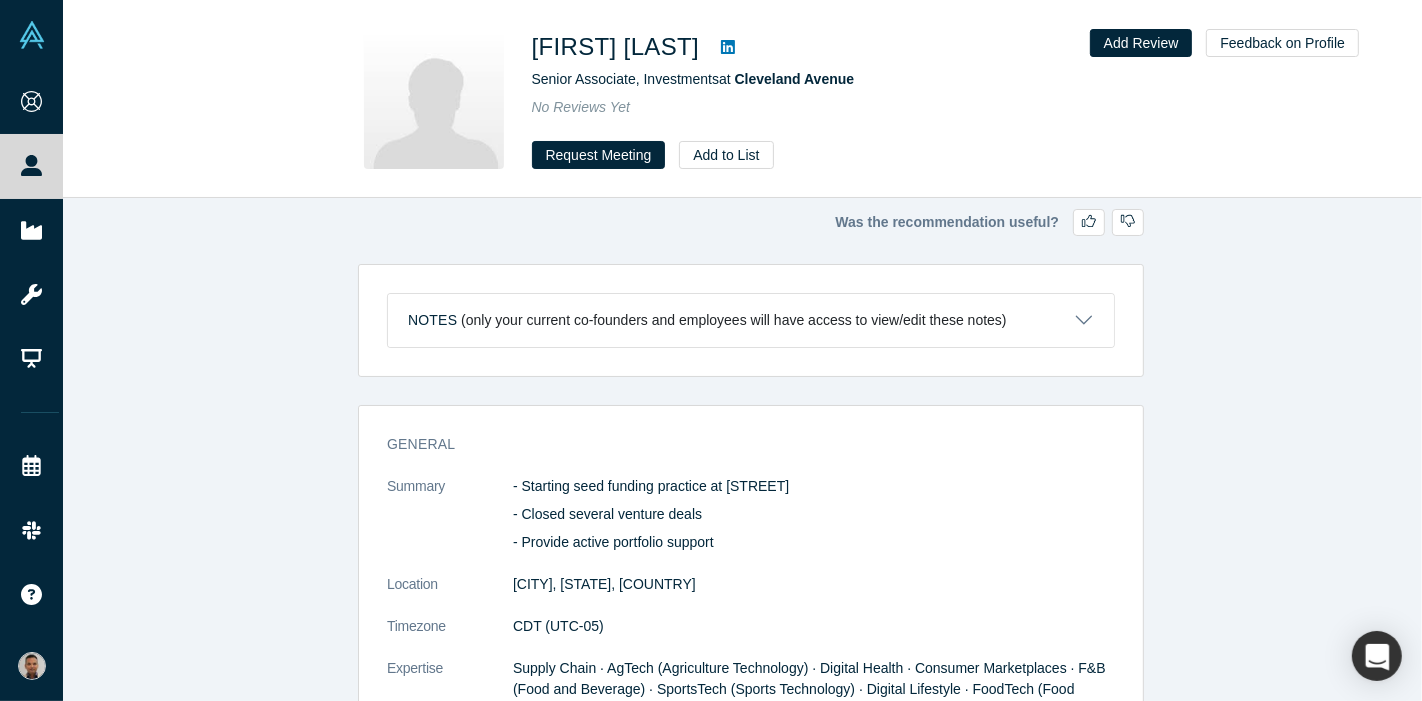 click 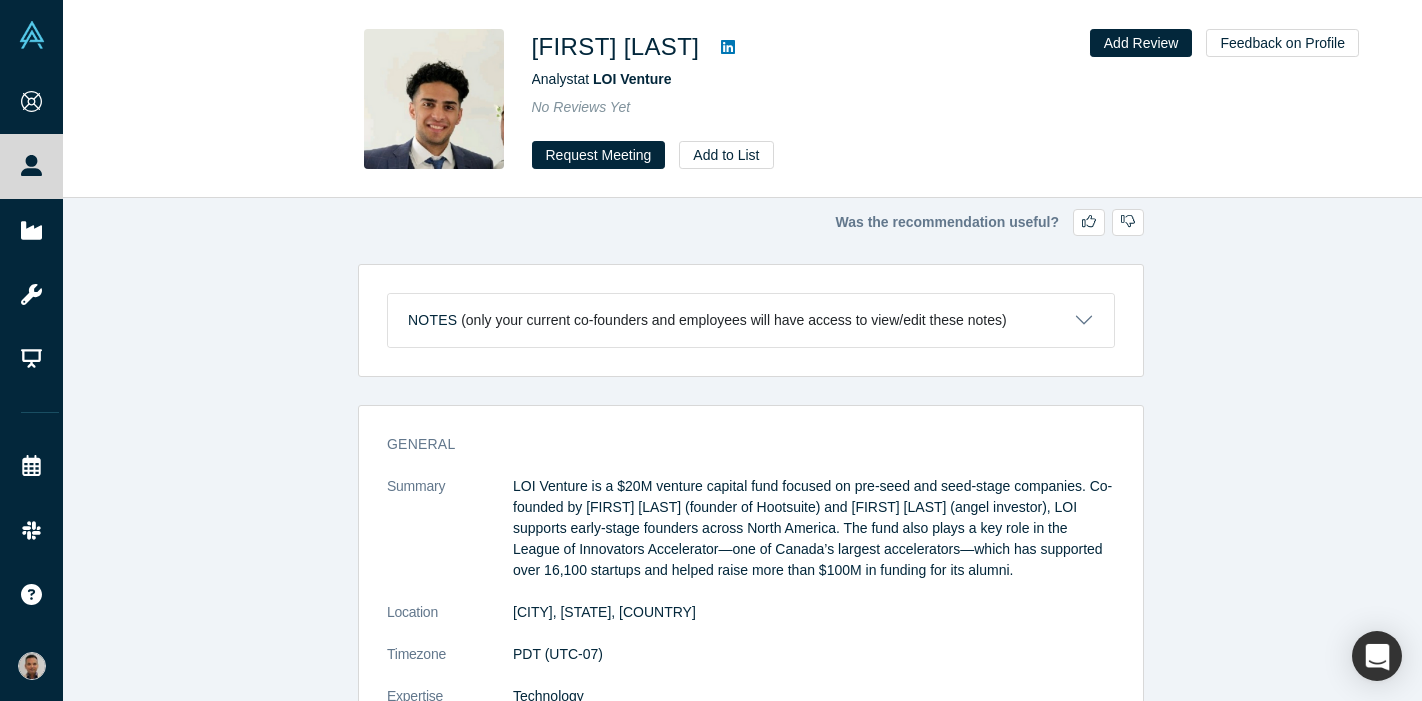 scroll, scrollTop: 0, scrollLeft: 0, axis: both 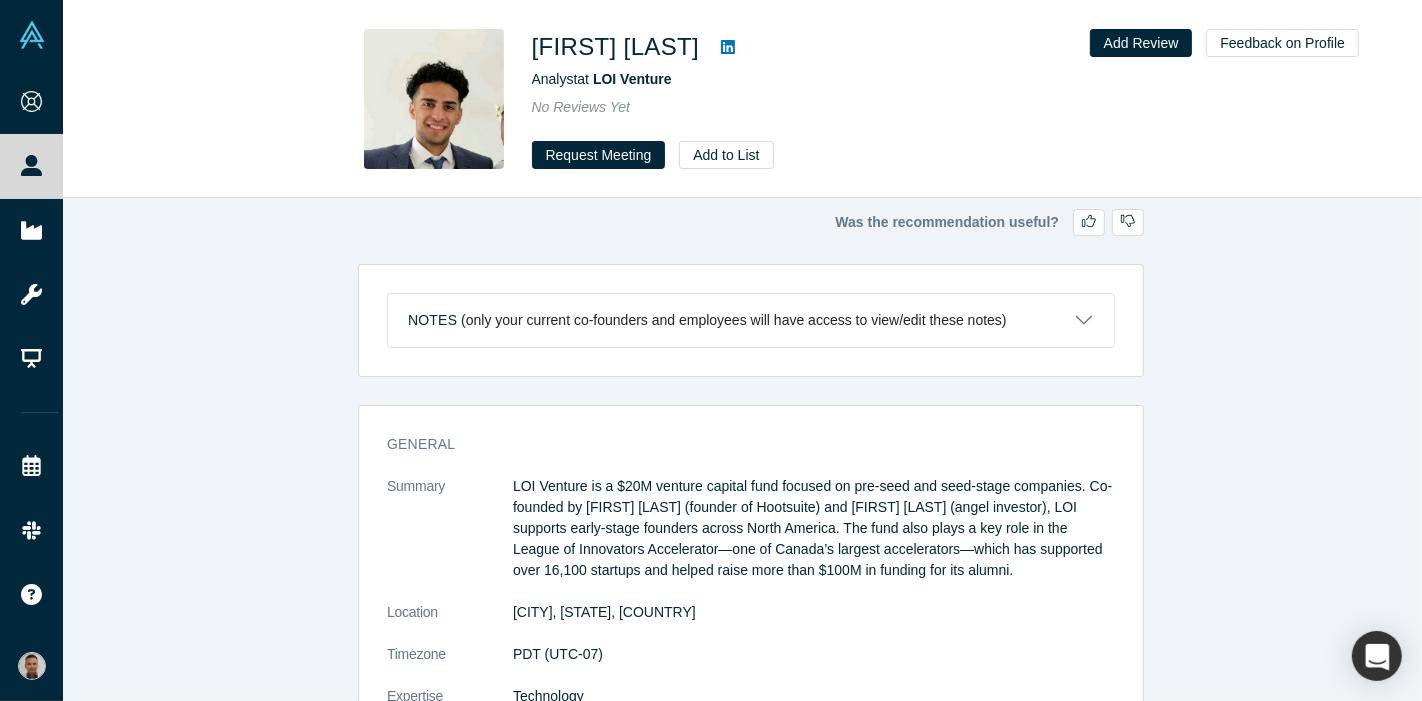 click 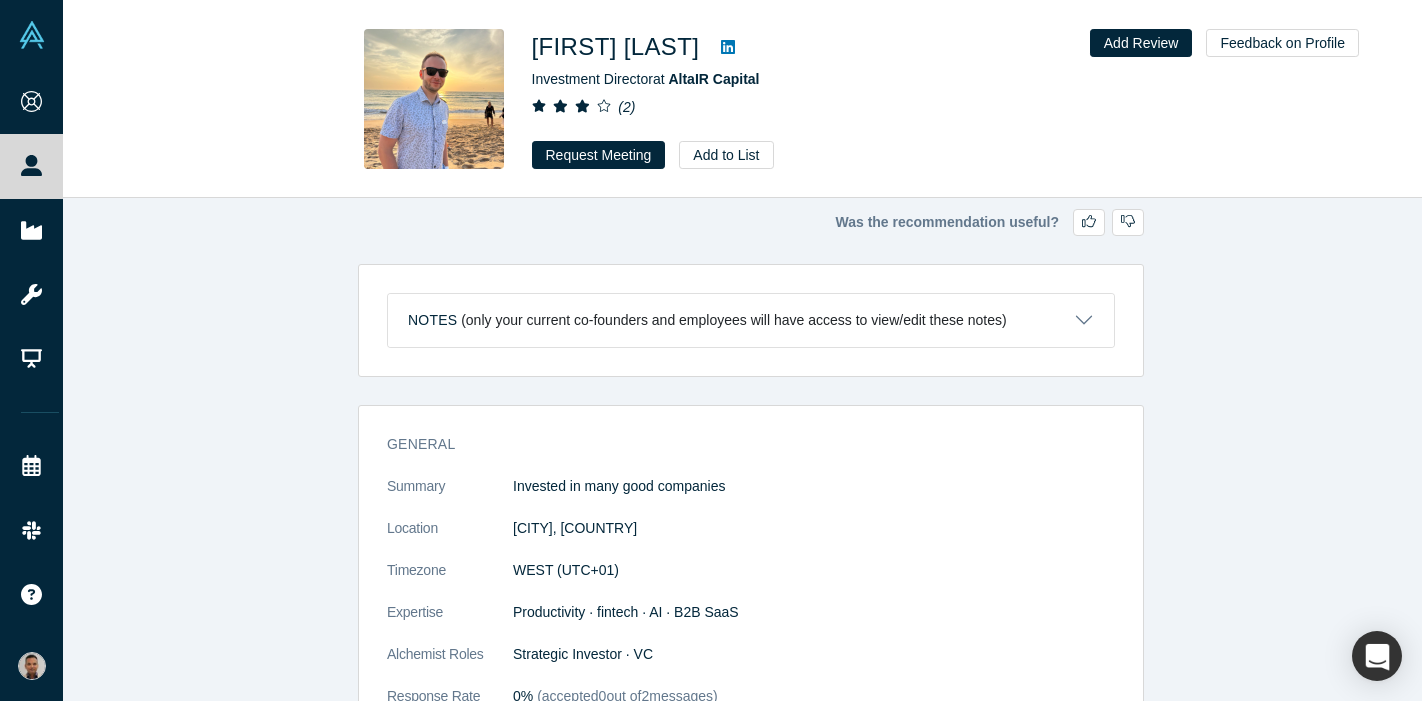 scroll, scrollTop: 0, scrollLeft: 0, axis: both 